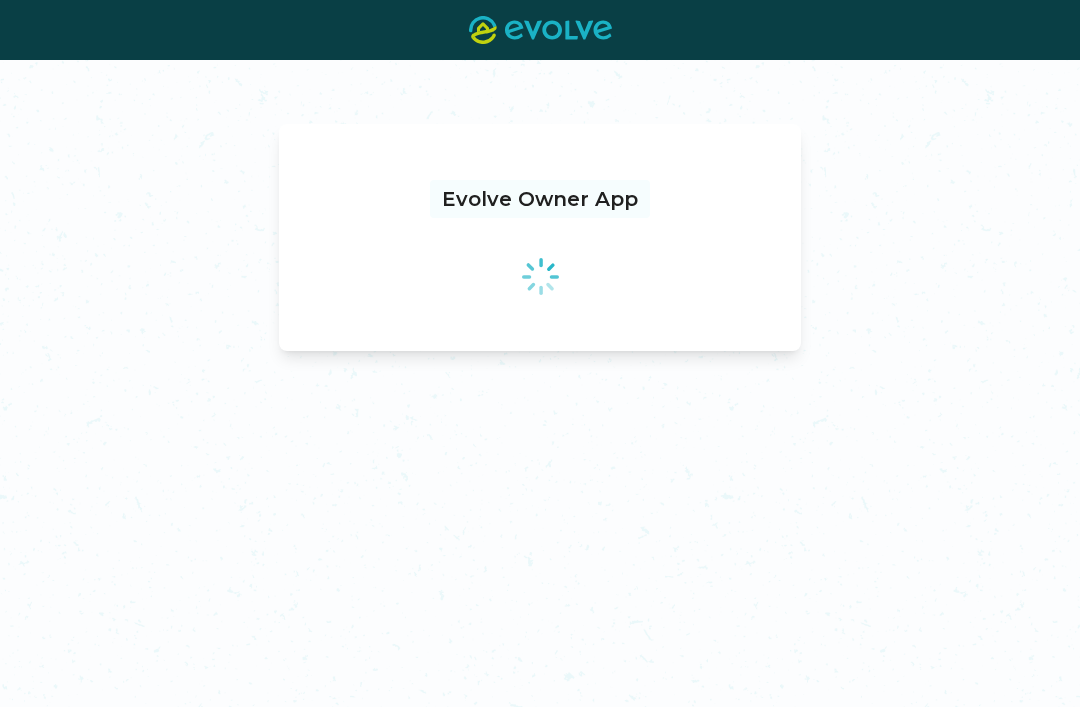 scroll, scrollTop: 0, scrollLeft: 0, axis: both 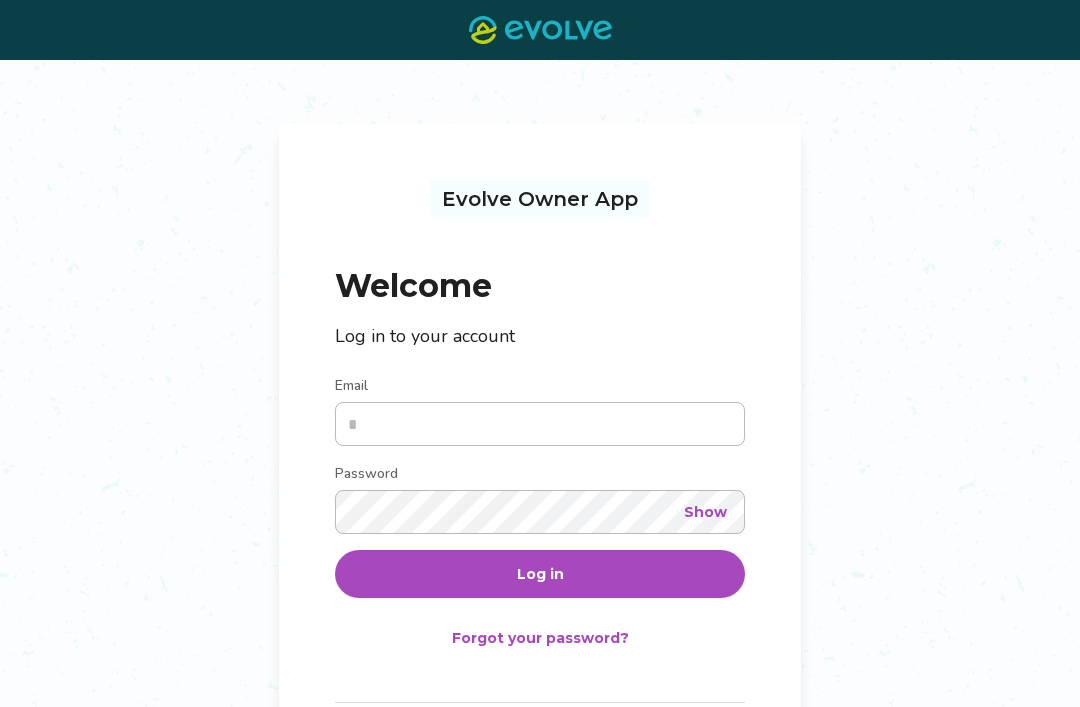click on "Log in" at bounding box center [540, 574] 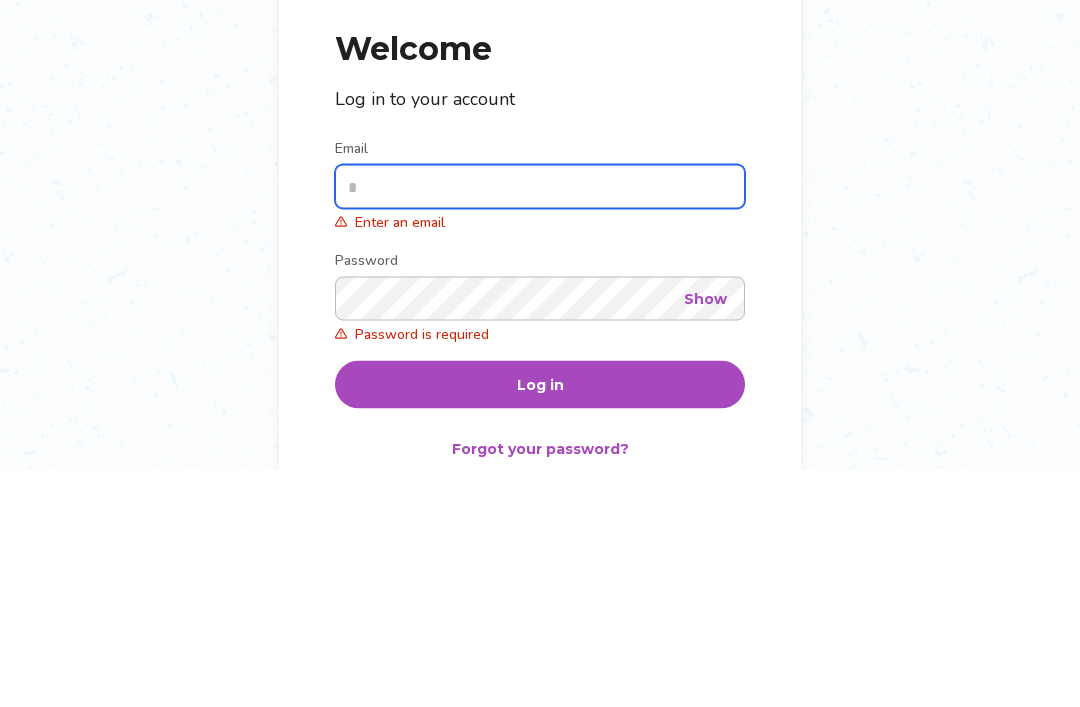 type on "**********" 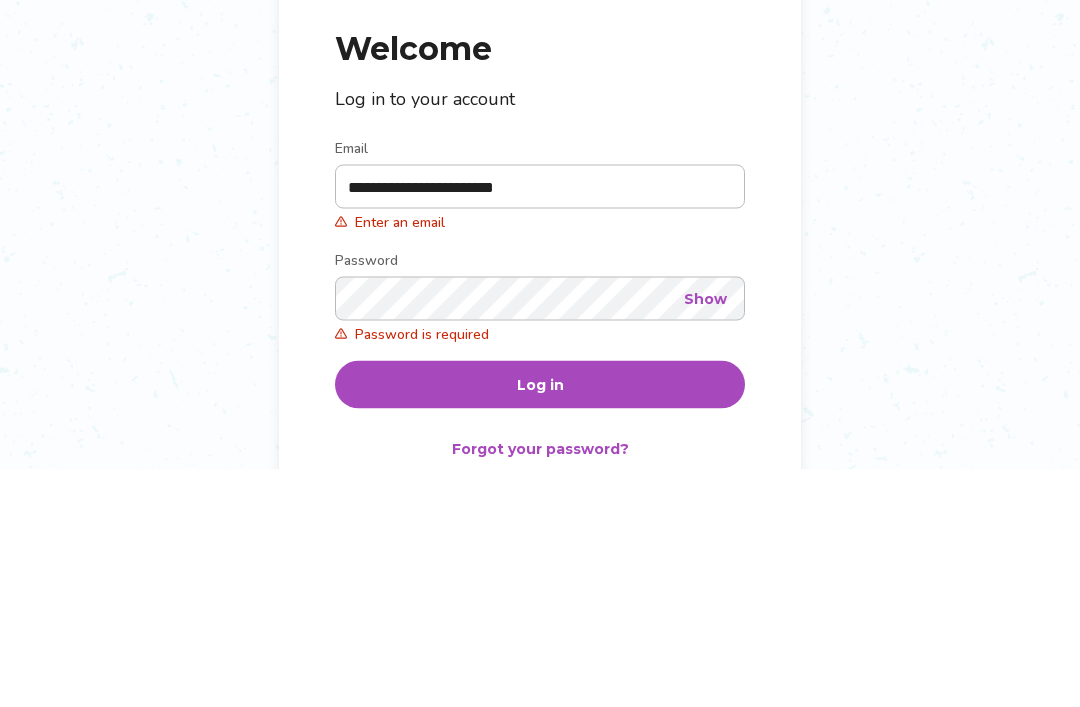 click on "Log in" at bounding box center (540, 622) 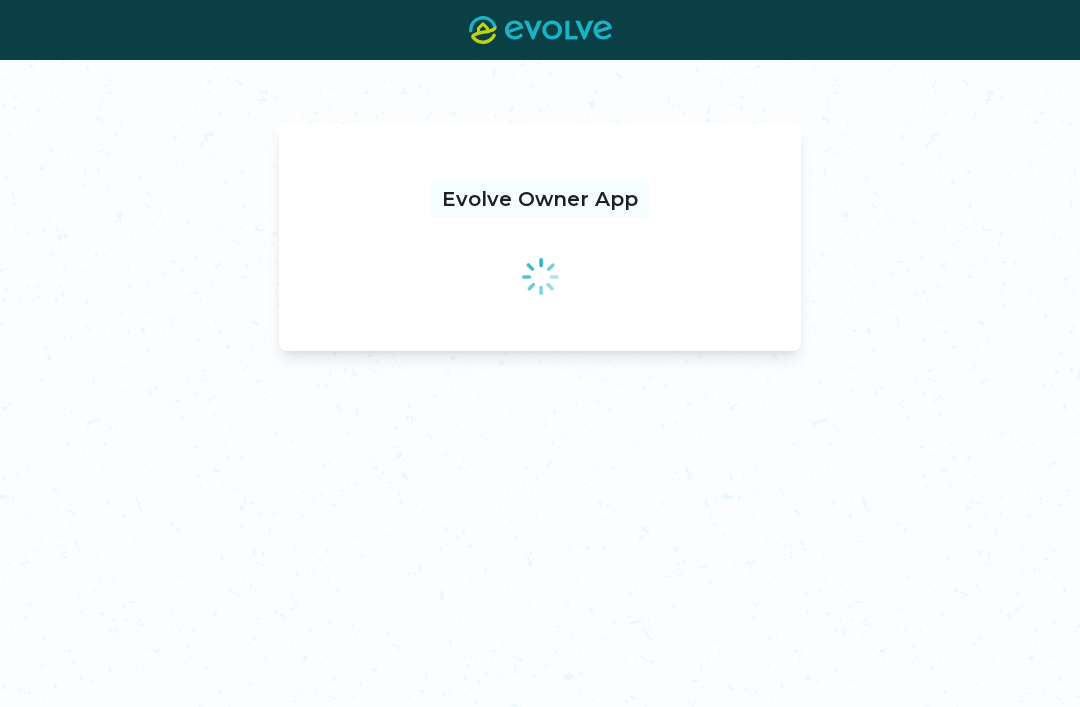 scroll, scrollTop: 0, scrollLeft: 0, axis: both 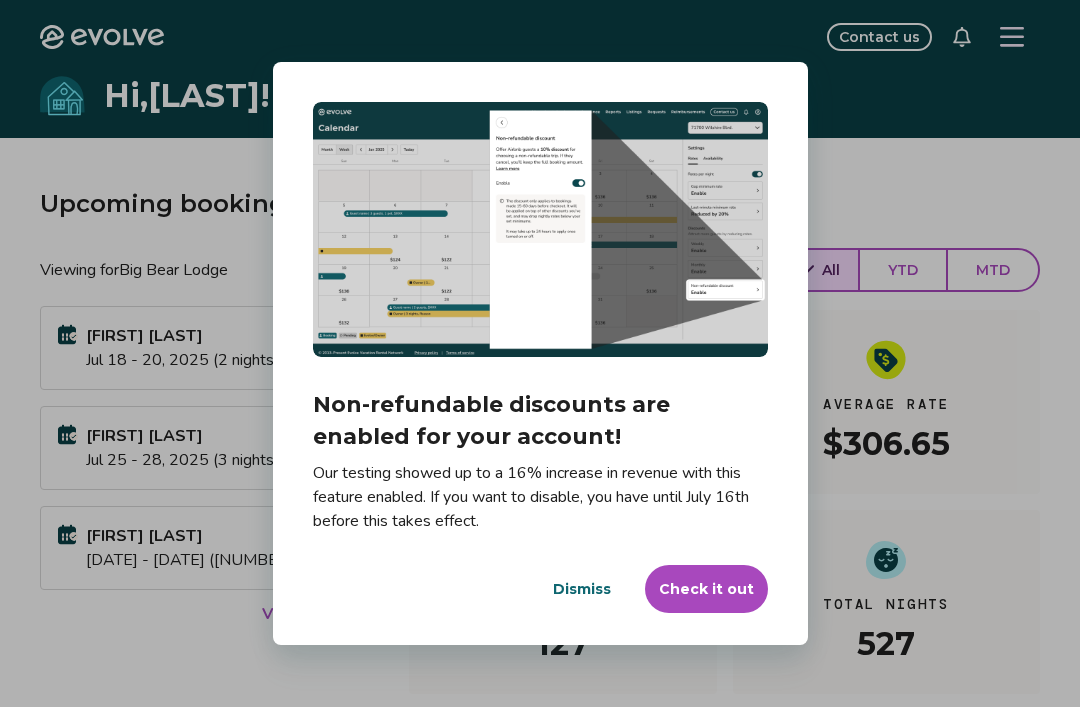 click on "Check it out" at bounding box center [706, 589] 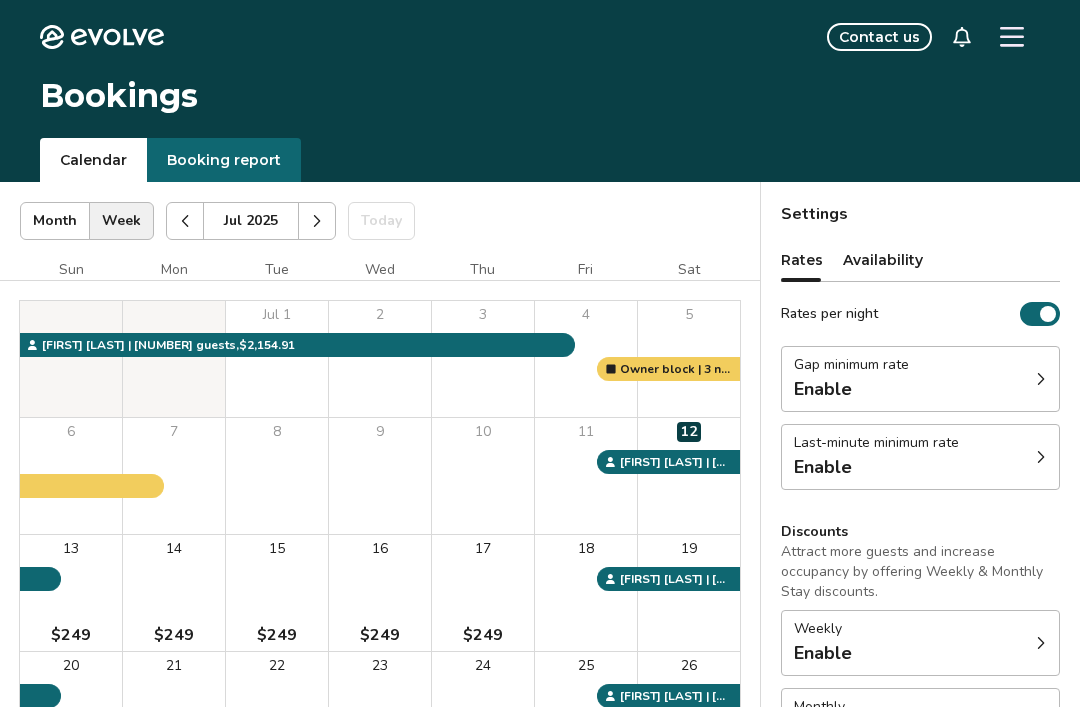 click at bounding box center (1041, 379) 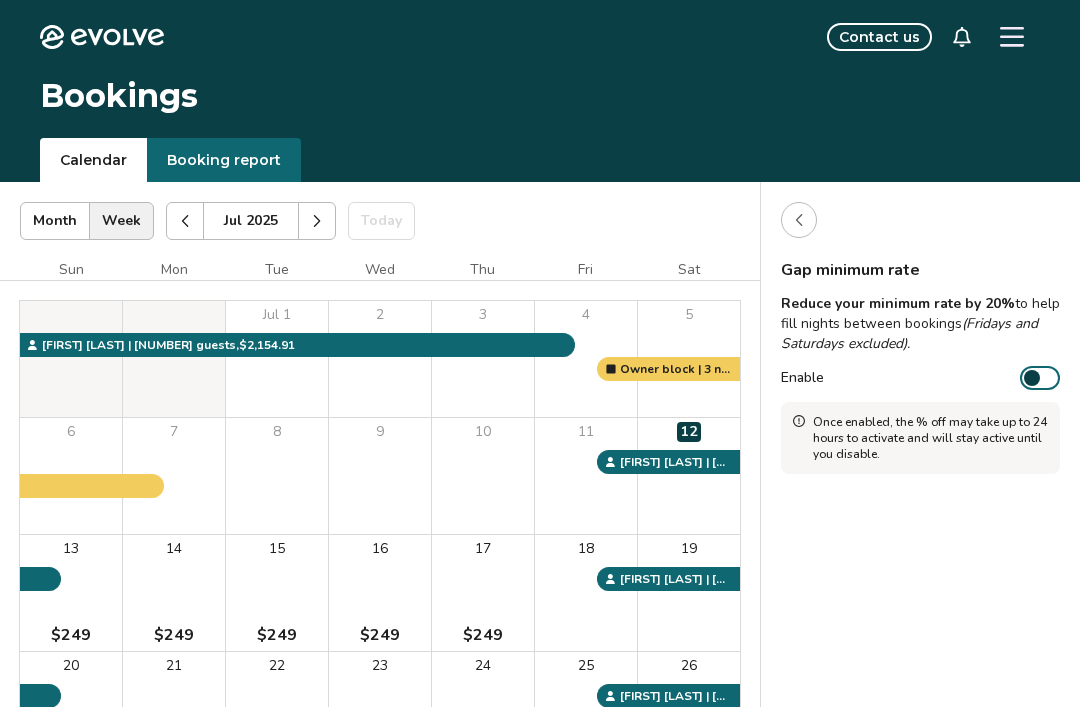 click on "Enable" at bounding box center (1040, 378) 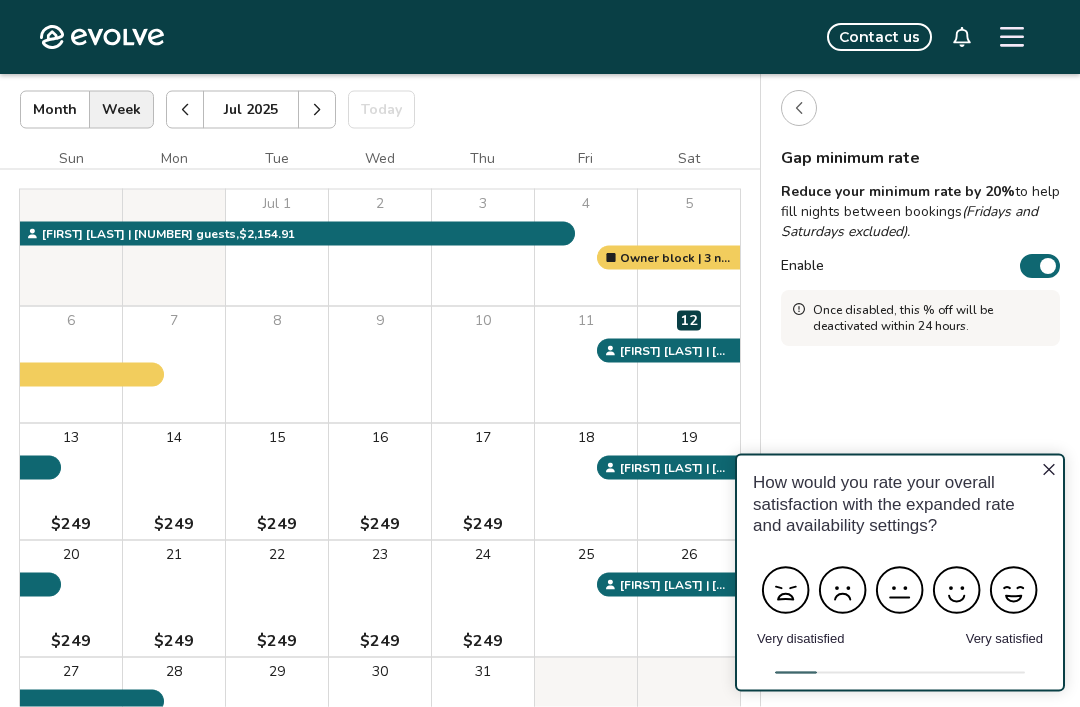 scroll, scrollTop: 119, scrollLeft: 0, axis: vertical 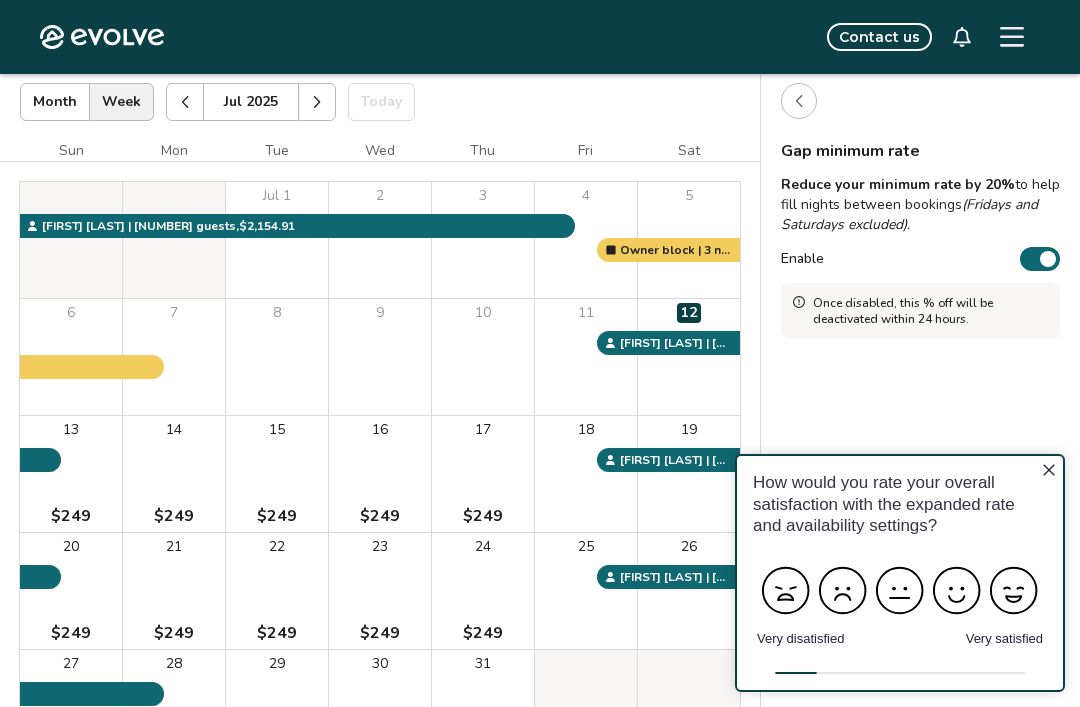 click on "How would you rate your overall satisfaction with the expanded rate and
availability settings?" at bounding box center [900, 504] 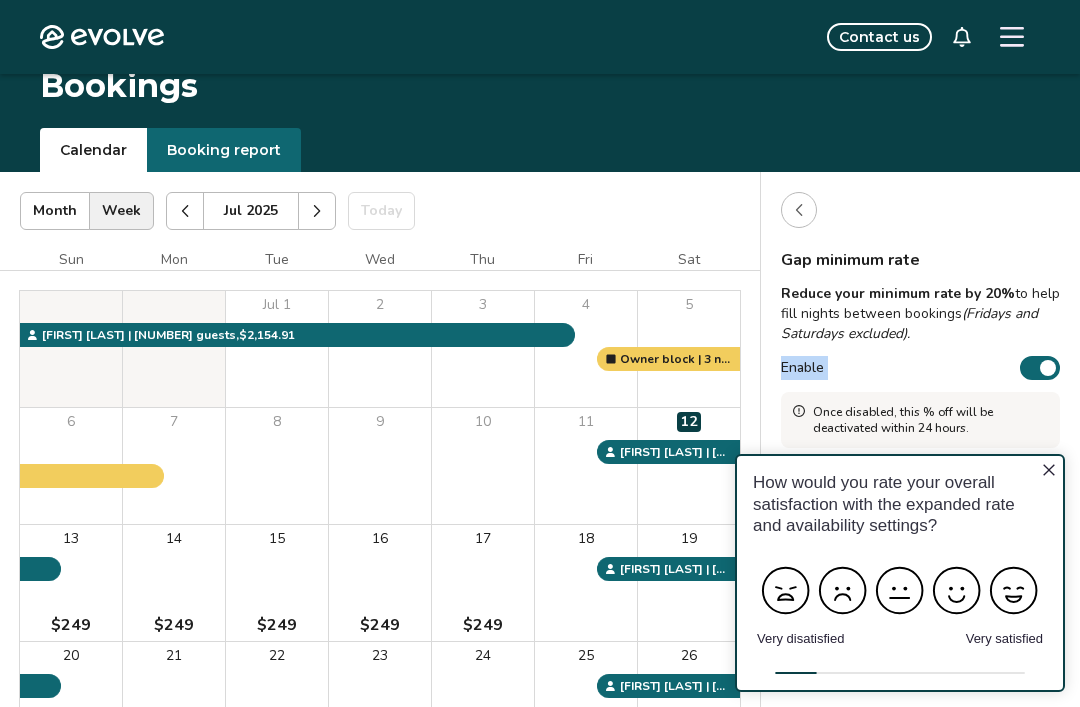 scroll, scrollTop: 22, scrollLeft: 0, axis: vertical 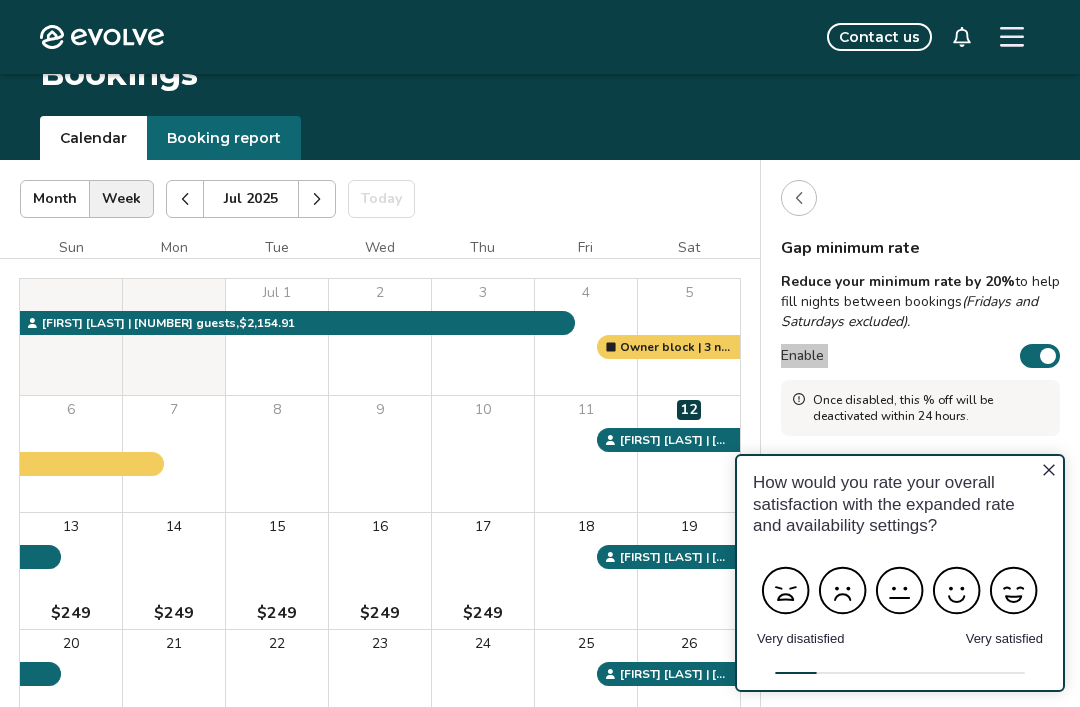 click 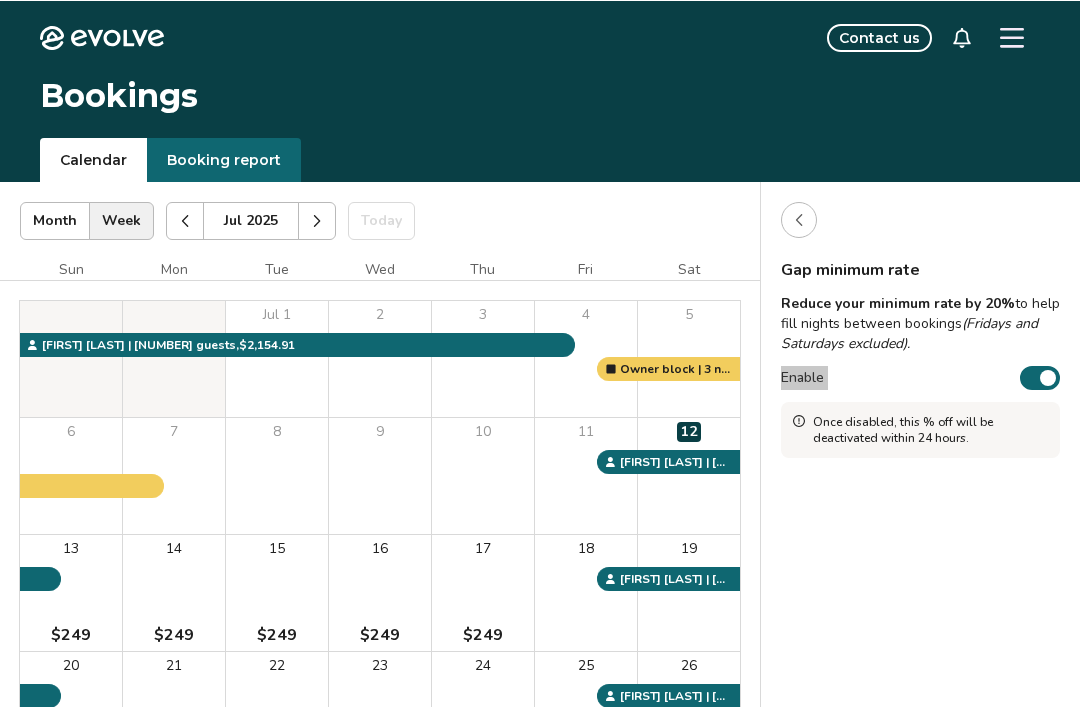 scroll, scrollTop: 0, scrollLeft: 0, axis: both 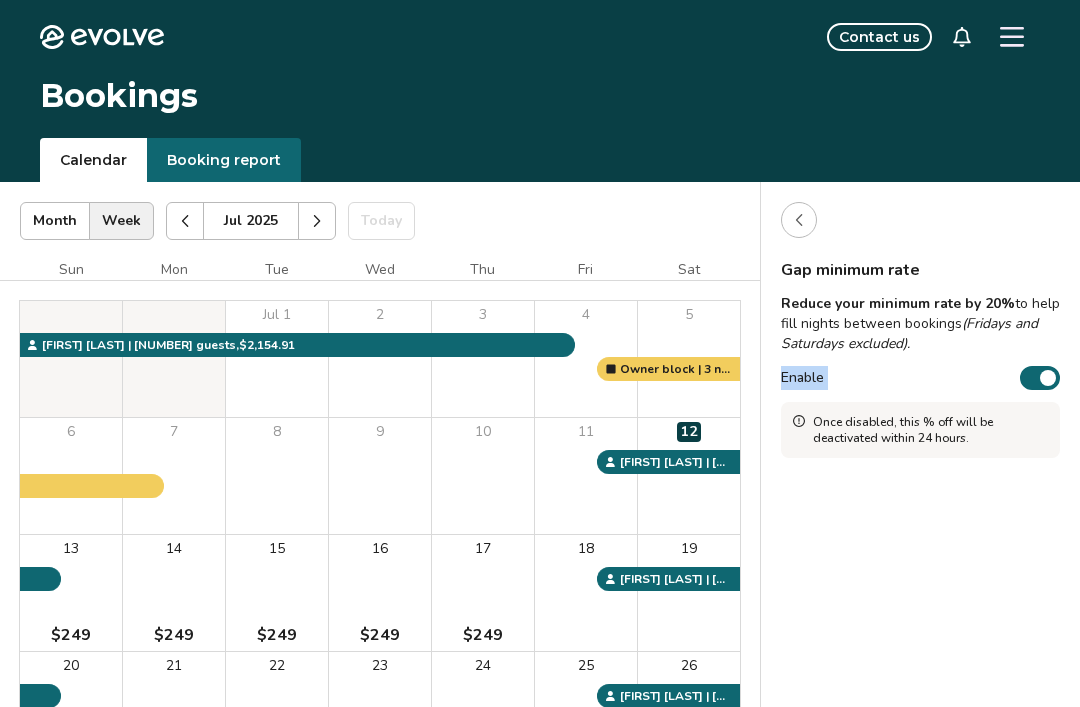 click on "Enable" at bounding box center [920, 378] 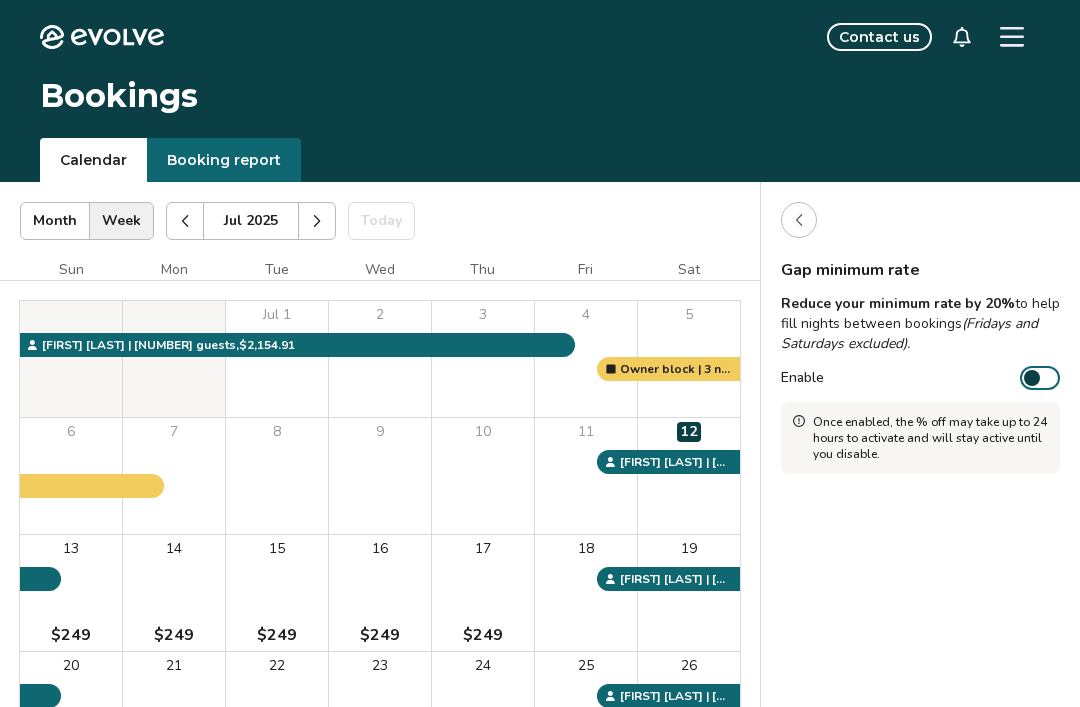 click on "Reduce your minimum rate by 20%  to help fill nights between bookings  (Fridays and Saturdays excluded)." at bounding box center [920, 324] 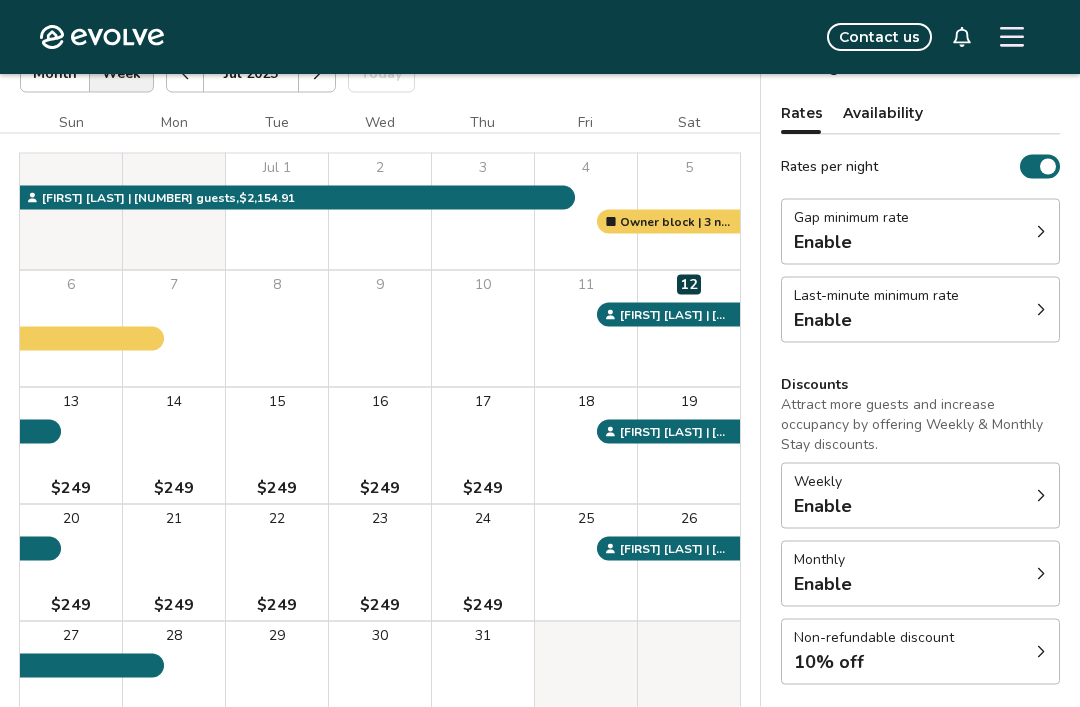 scroll, scrollTop: 263, scrollLeft: 0, axis: vertical 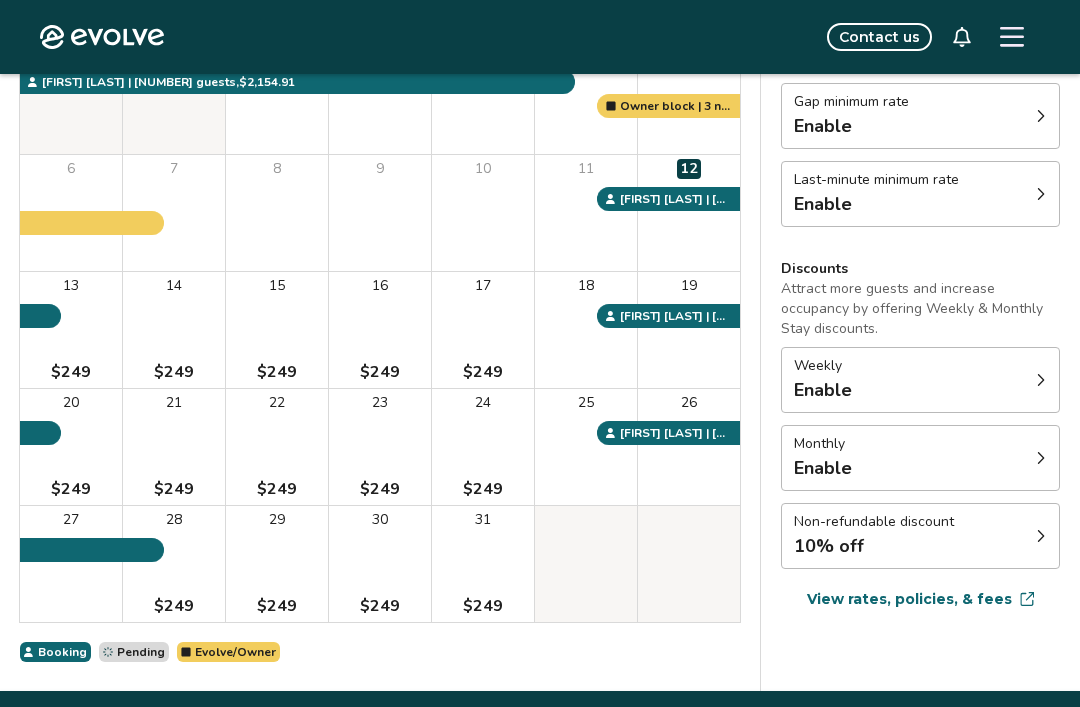 click 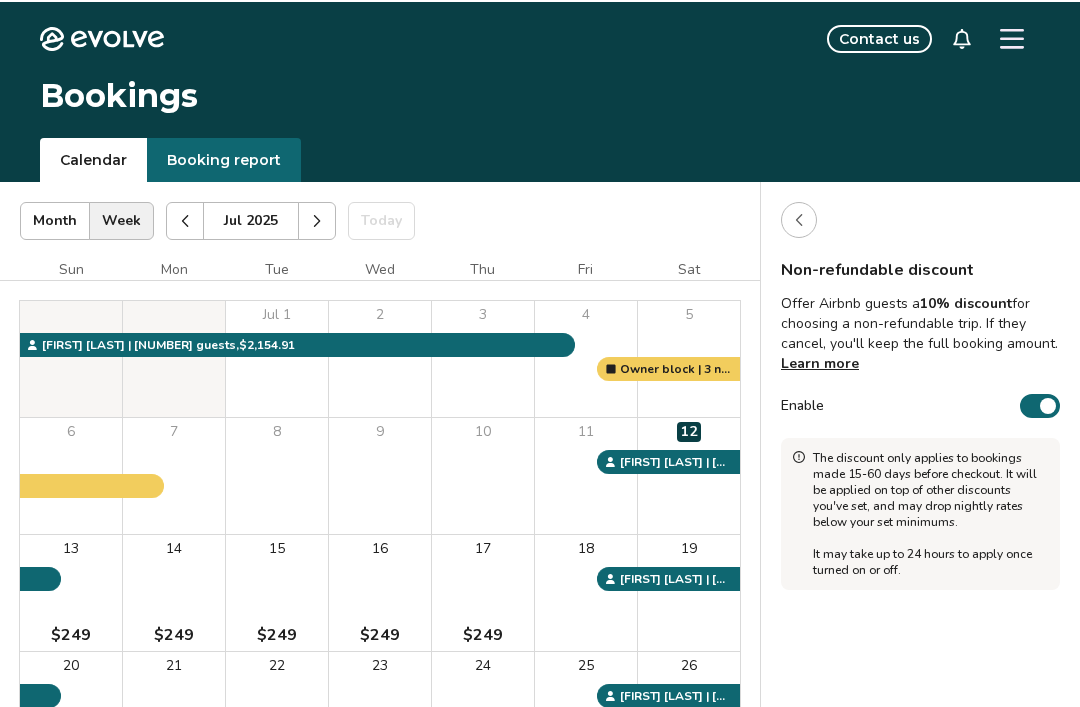 scroll, scrollTop: 0, scrollLeft: 0, axis: both 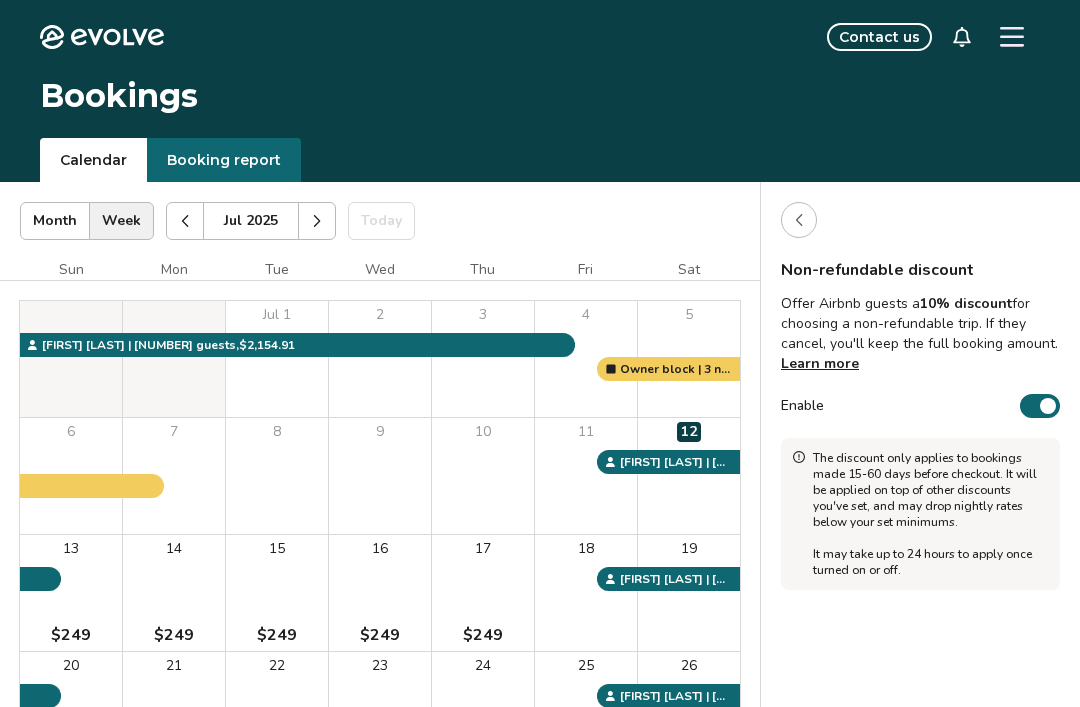 click at bounding box center (799, 220) 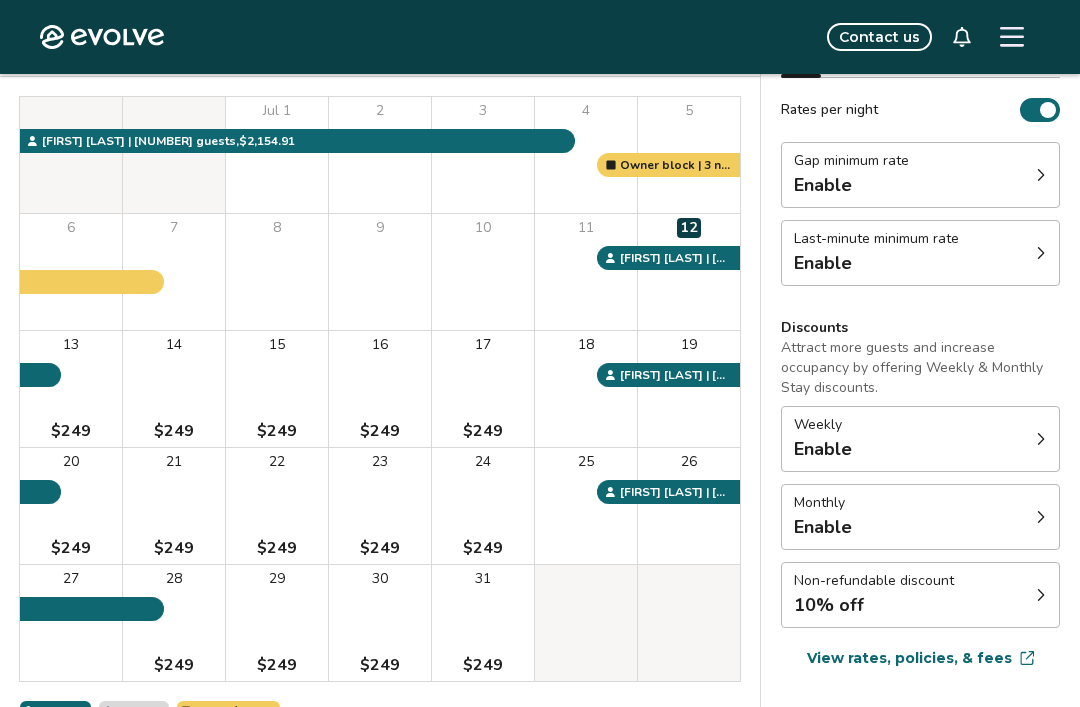 scroll, scrollTop: 263, scrollLeft: 0, axis: vertical 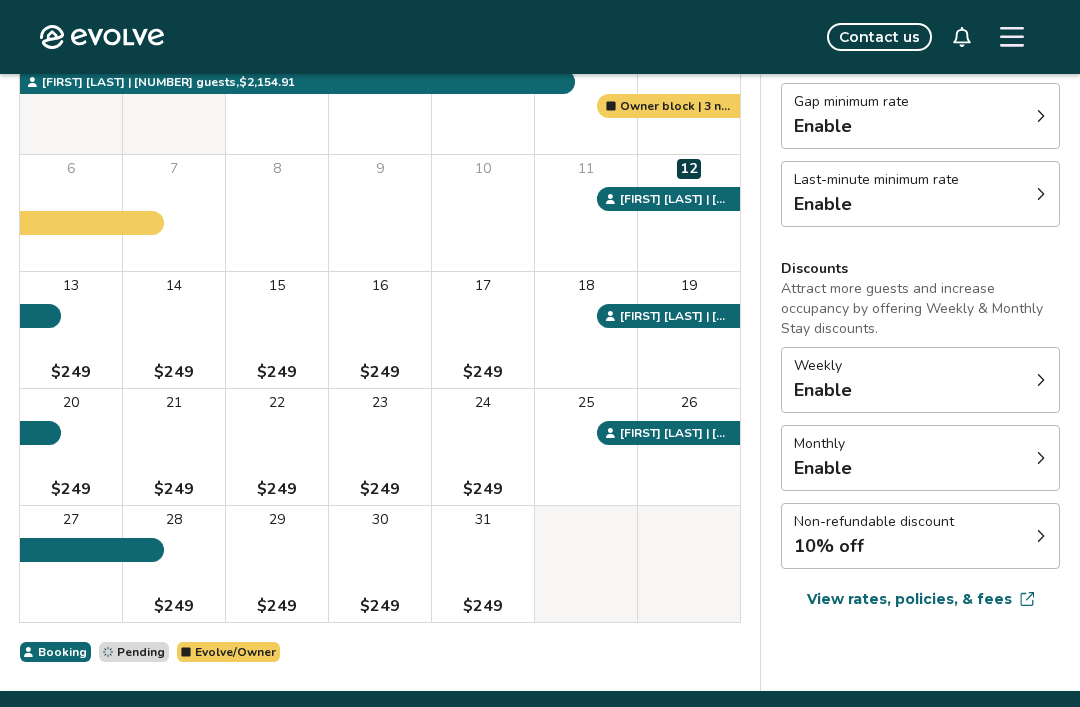 click at bounding box center [1041, 536] 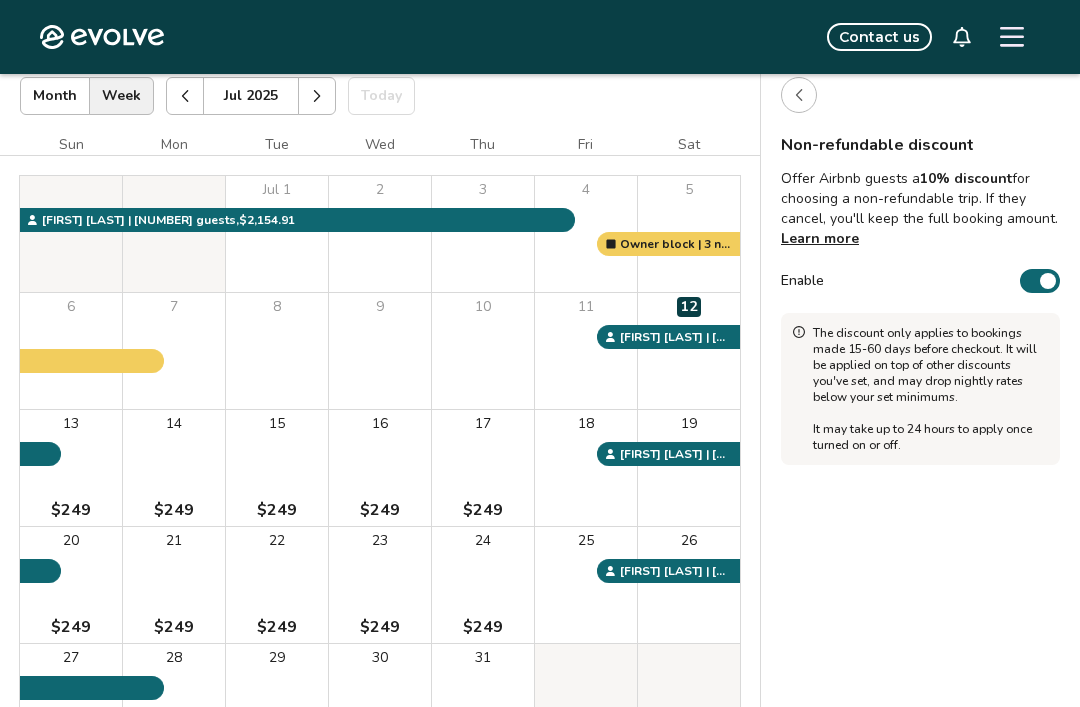 scroll, scrollTop: 119, scrollLeft: 0, axis: vertical 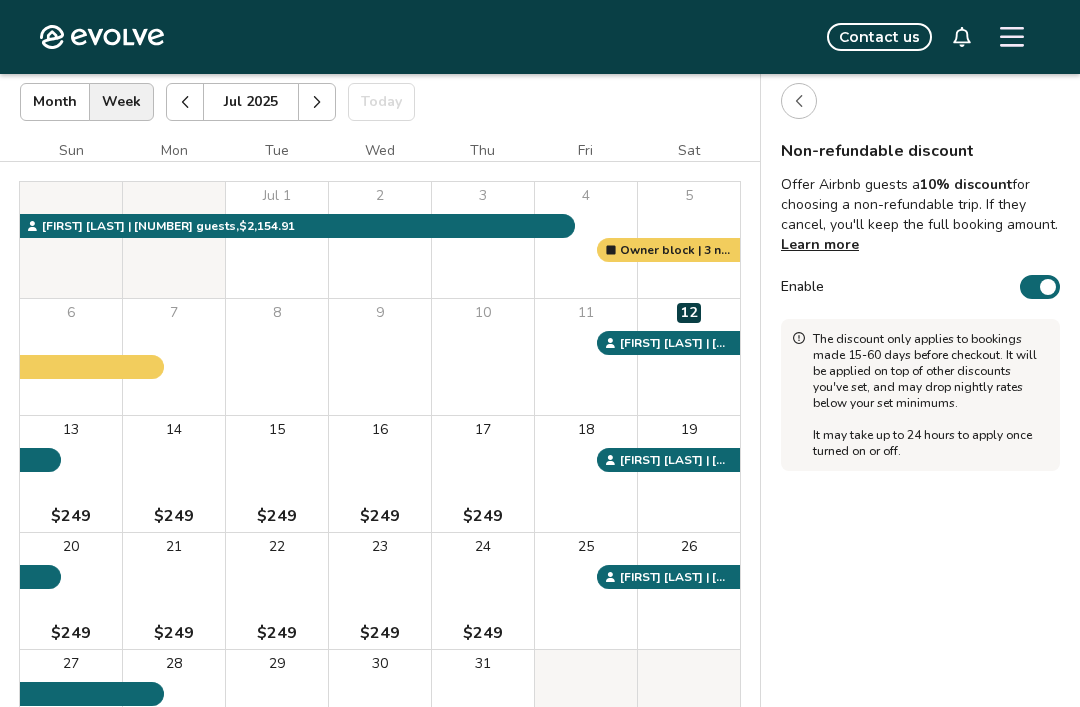 click at bounding box center (1048, 287) 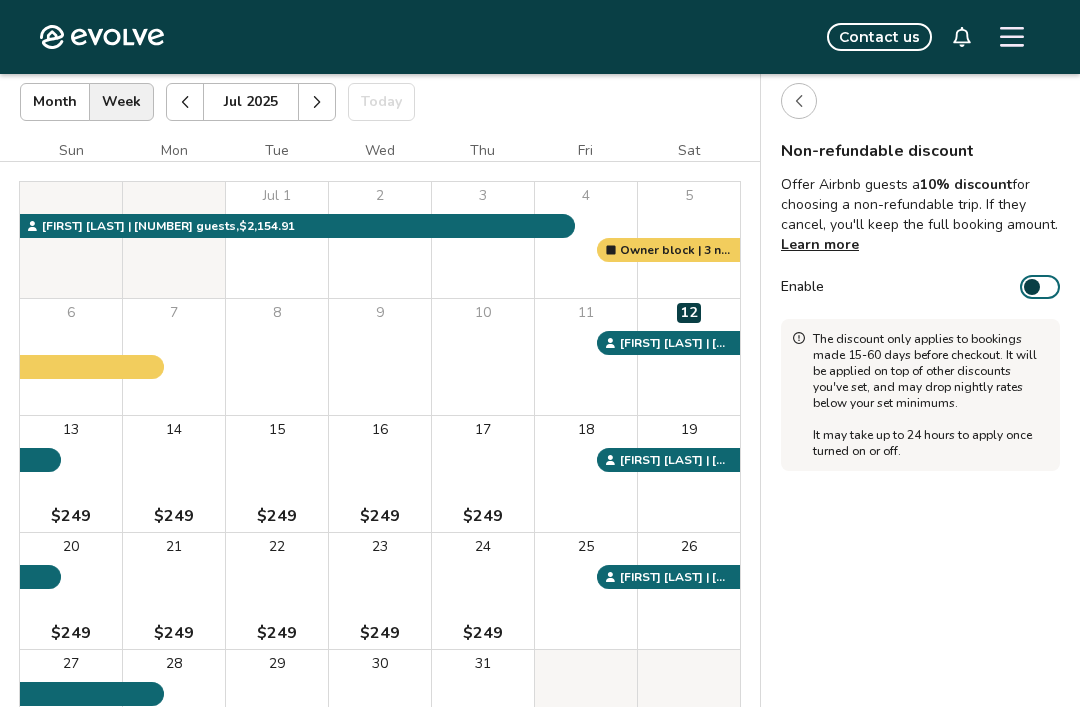 click 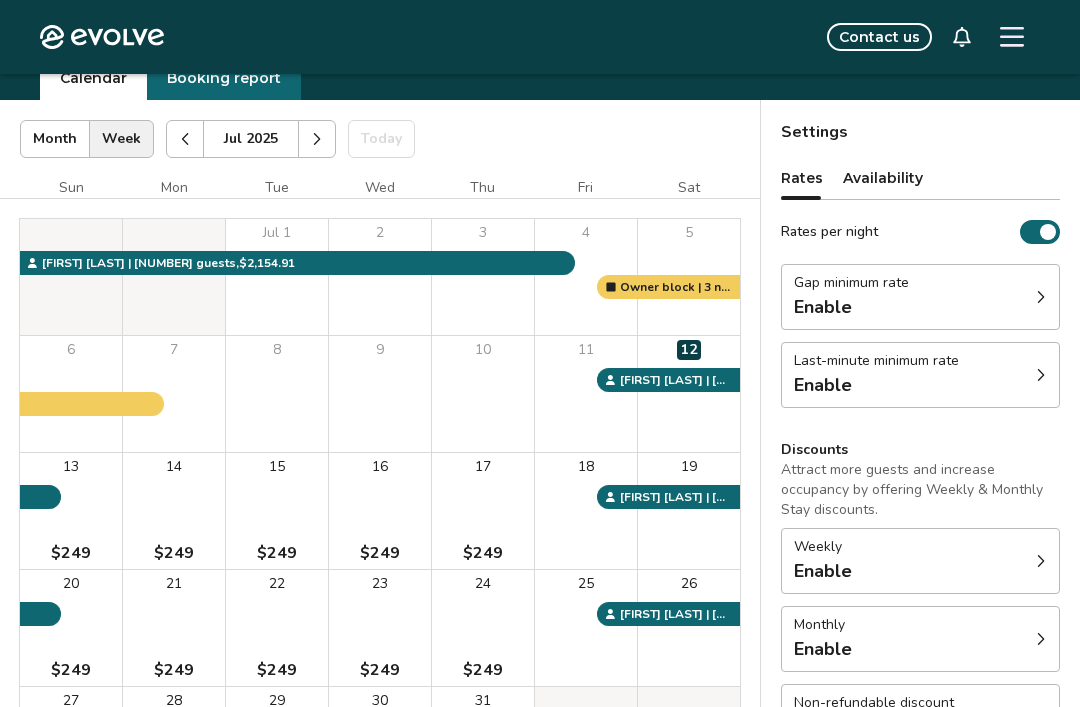 scroll, scrollTop: 81, scrollLeft: 0, axis: vertical 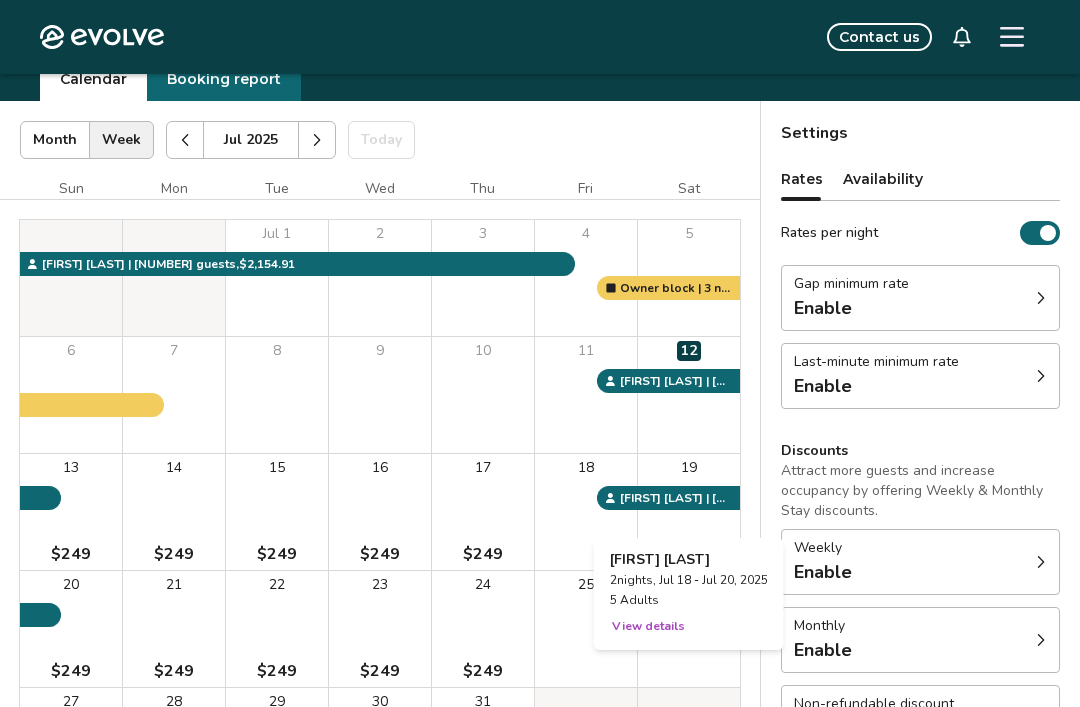 click on "View details" at bounding box center [648, 626] 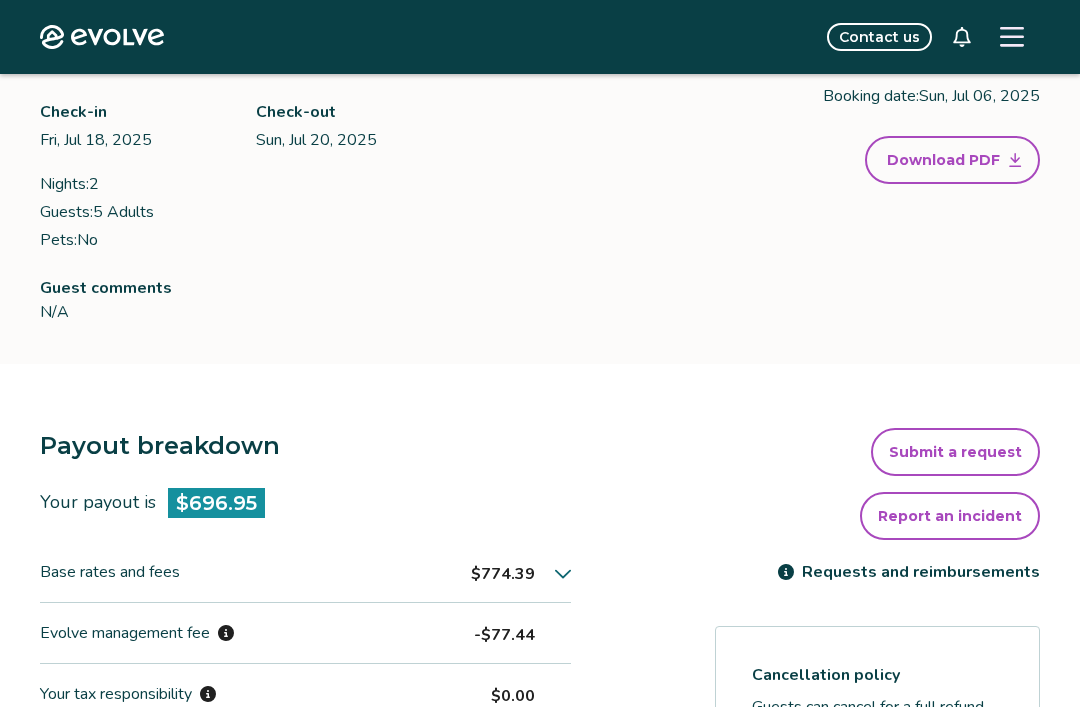 scroll, scrollTop: 0, scrollLeft: 0, axis: both 